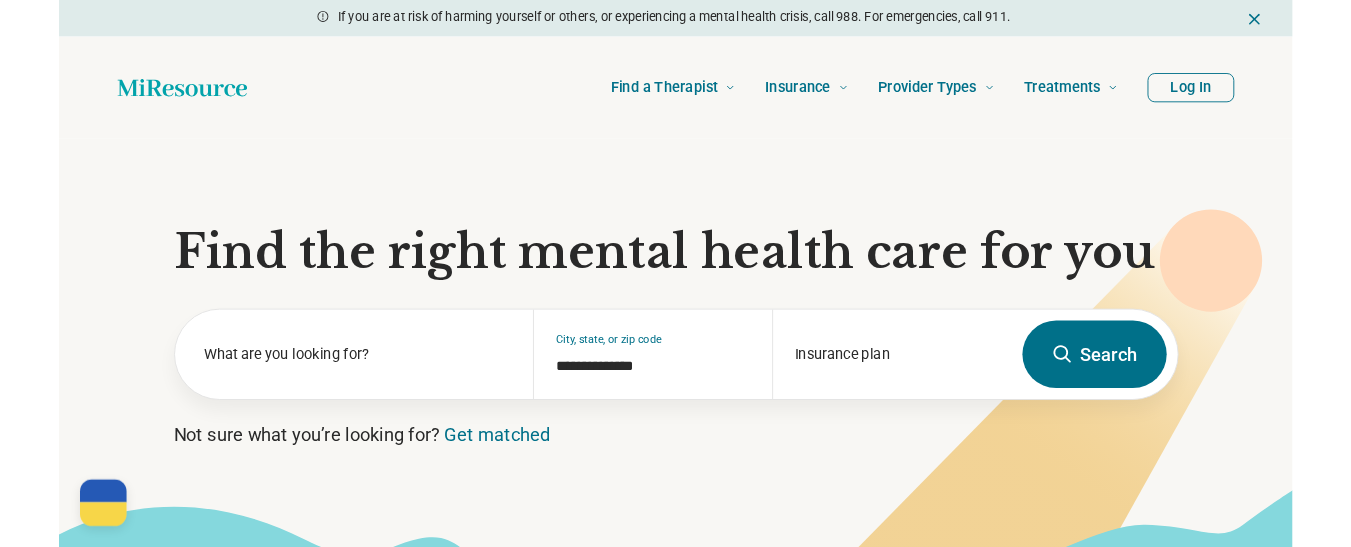 scroll, scrollTop: 0, scrollLeft: 0, axis: both 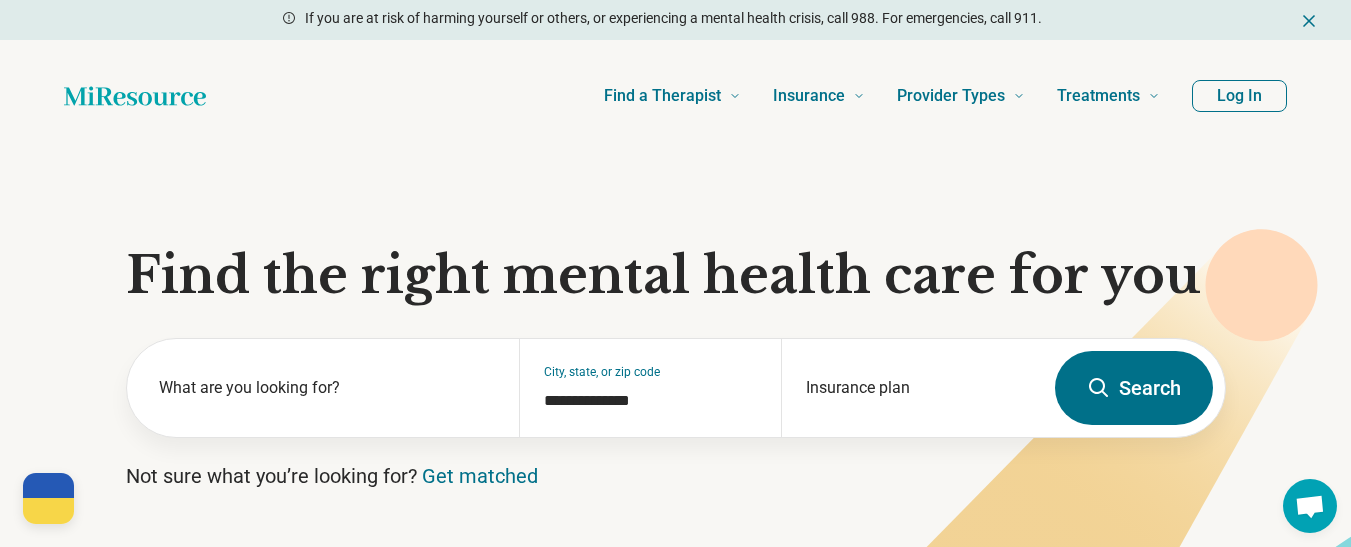 click 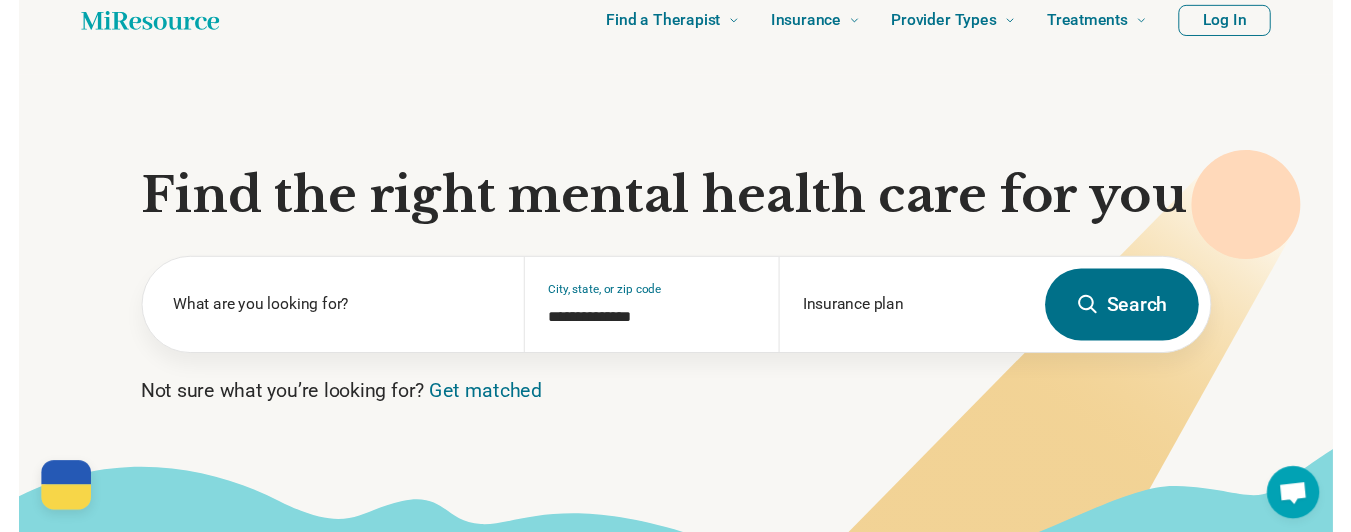 scroll, scrollTop: 0, scrollLeft: 0, axis: both 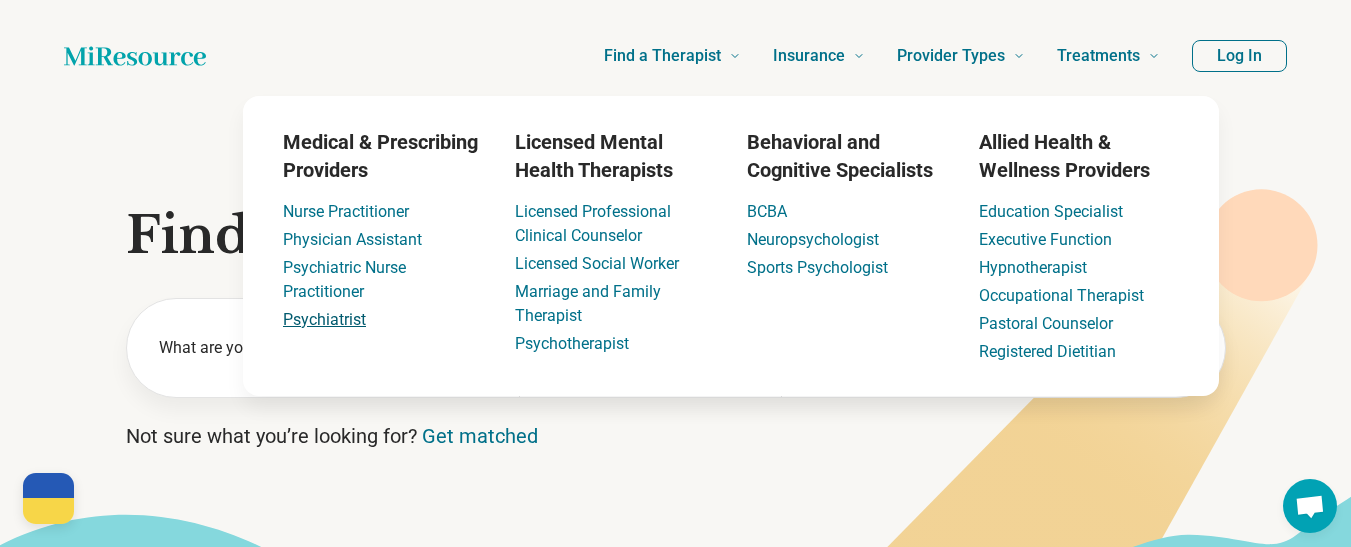 click on "Psychiatrist" at bounding box center [324, 319] 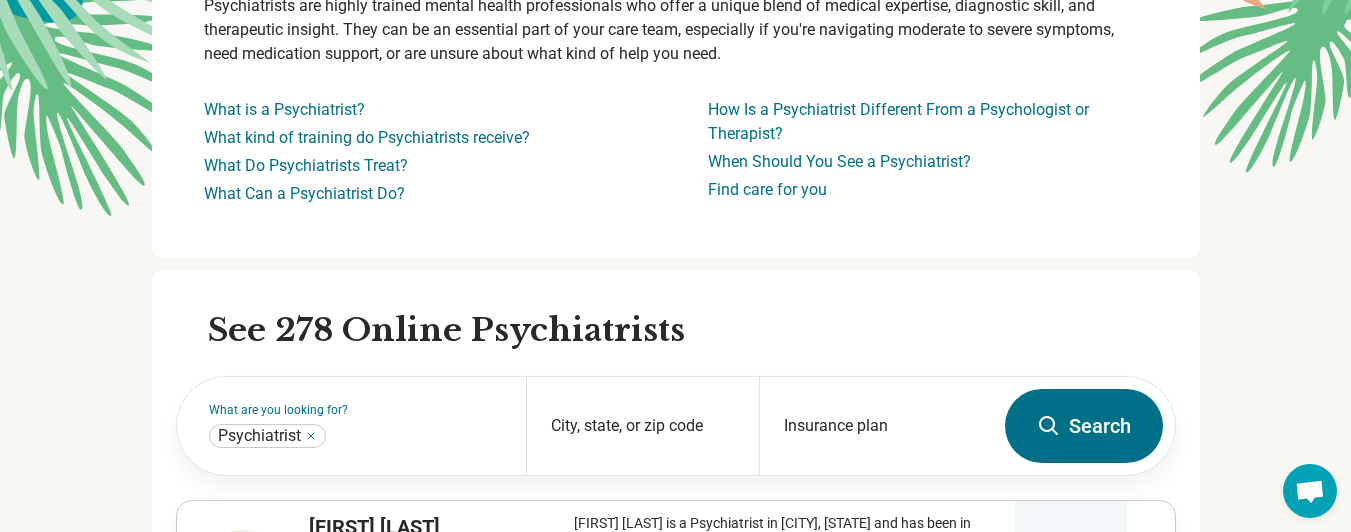 scroll, scrollTop: 400, scrollLeft: 0, axis: vertical 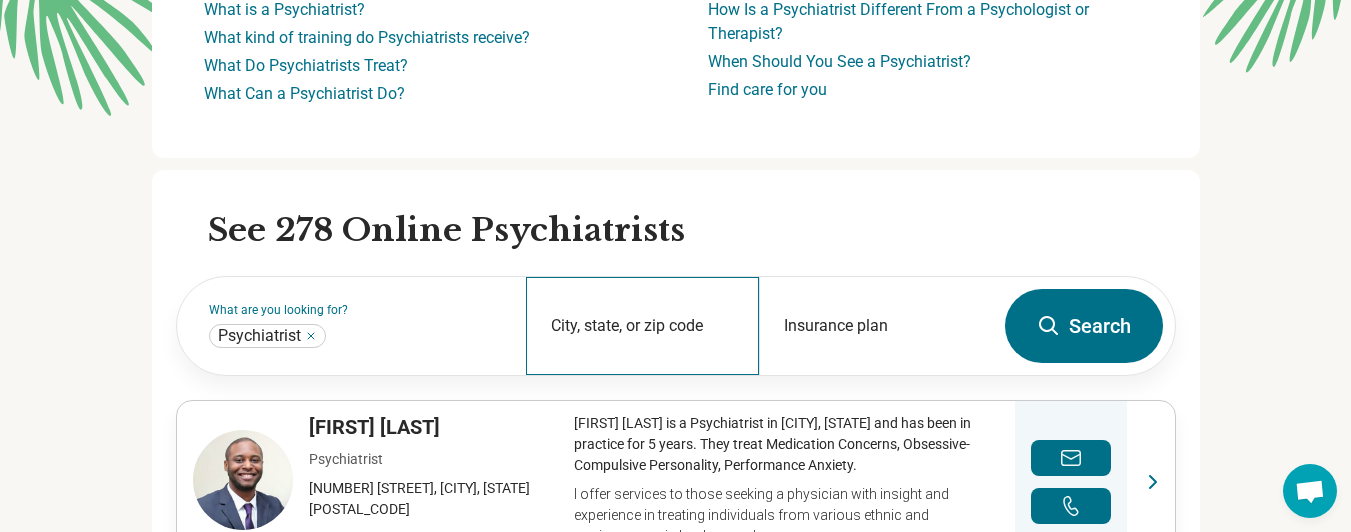 click on "City, state, or zip code" at bounding box center (642, 326) 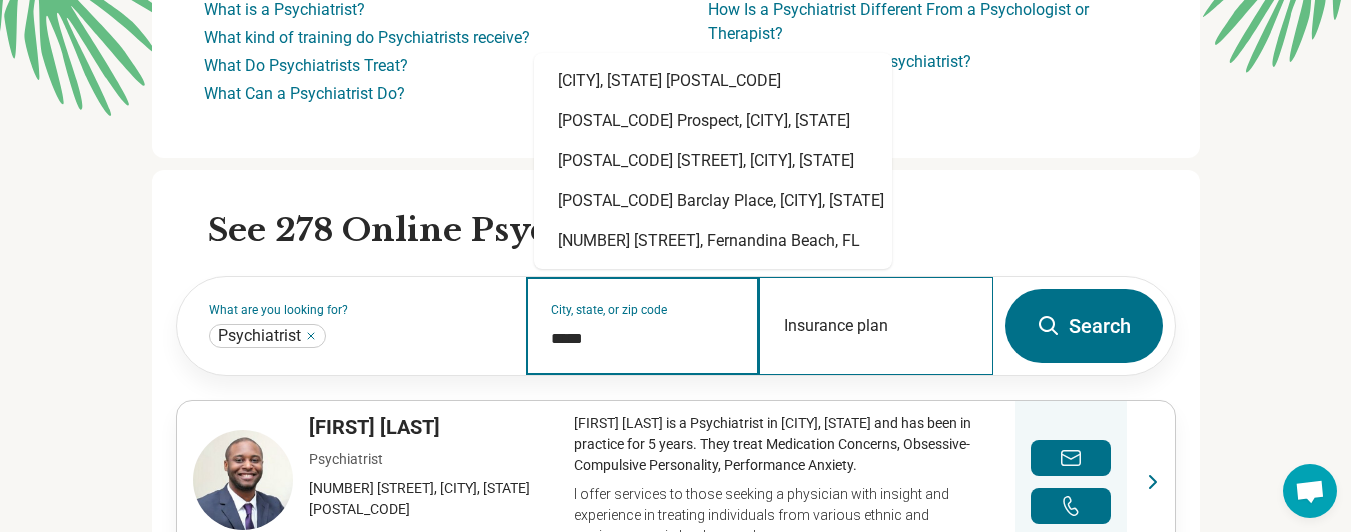 type on "*****" 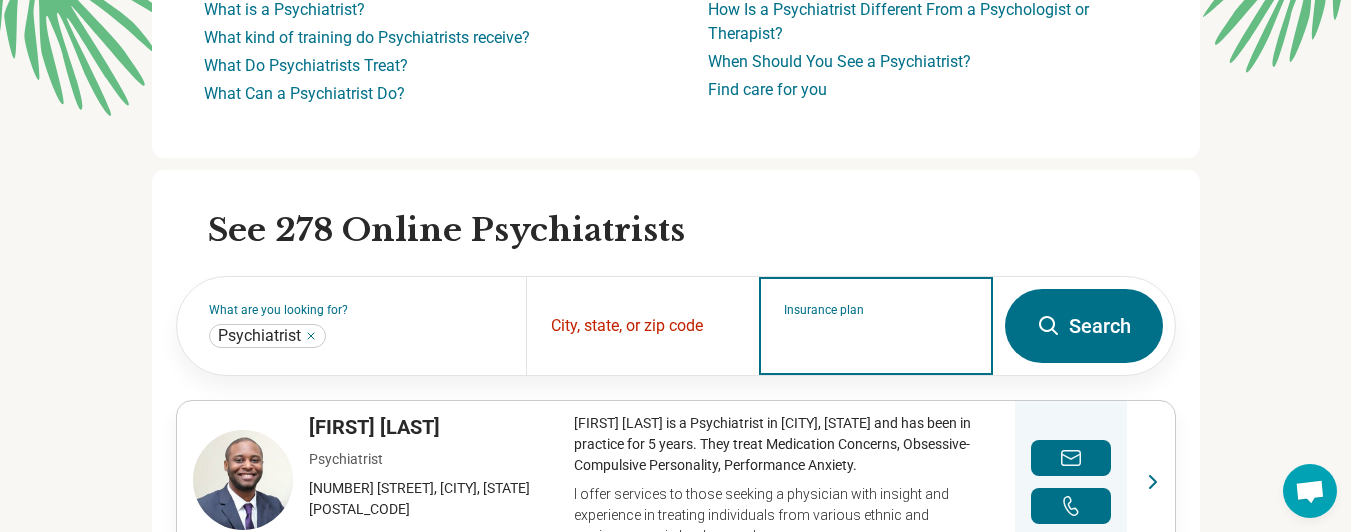 click on "Insurance plan" at bounding box center (876, 339) 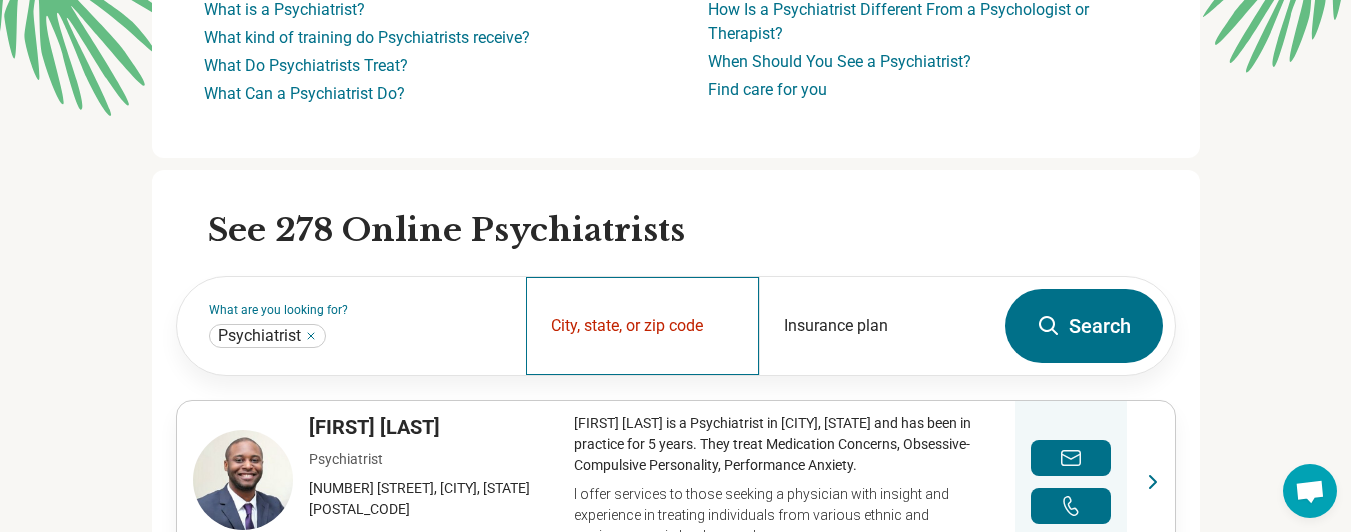 click on "City, state, or zip code" at bounding box center [642, 326] 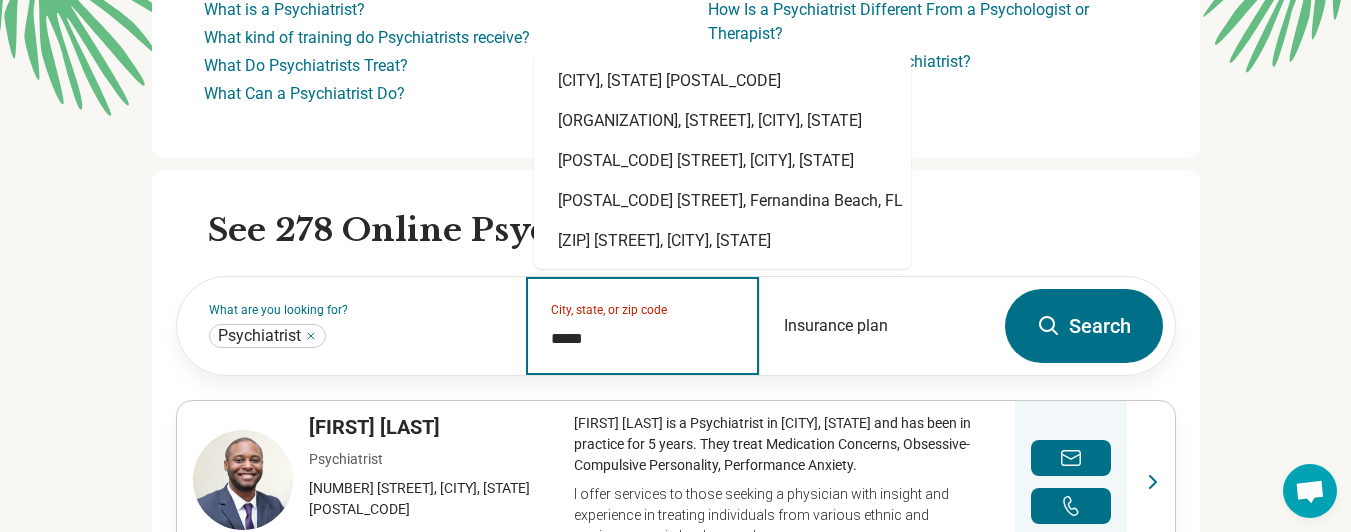 type on "*****" 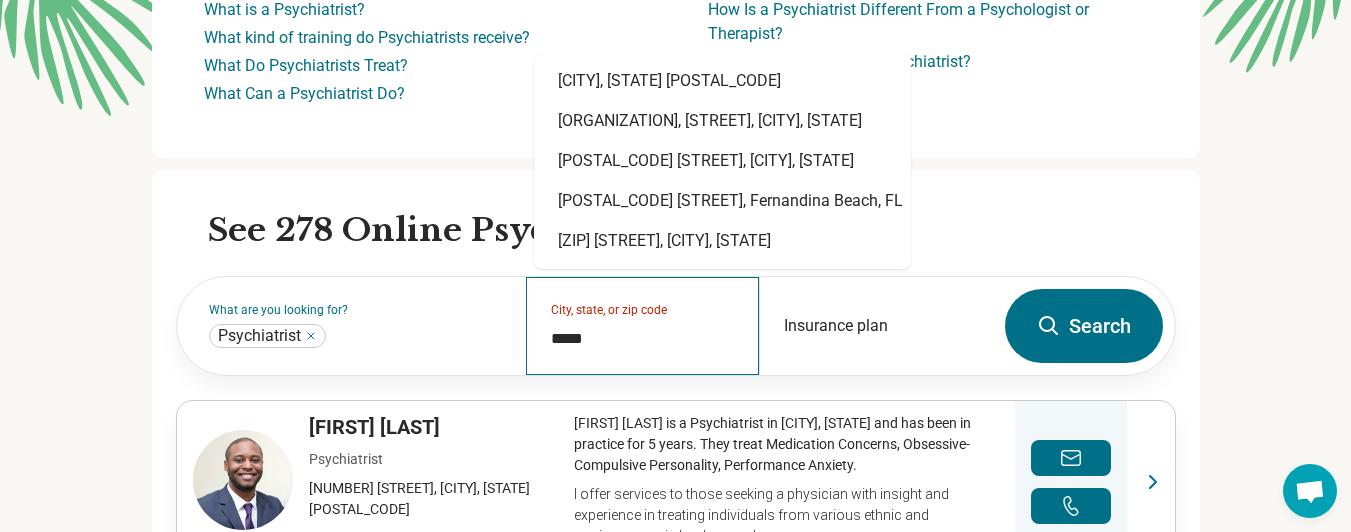 type 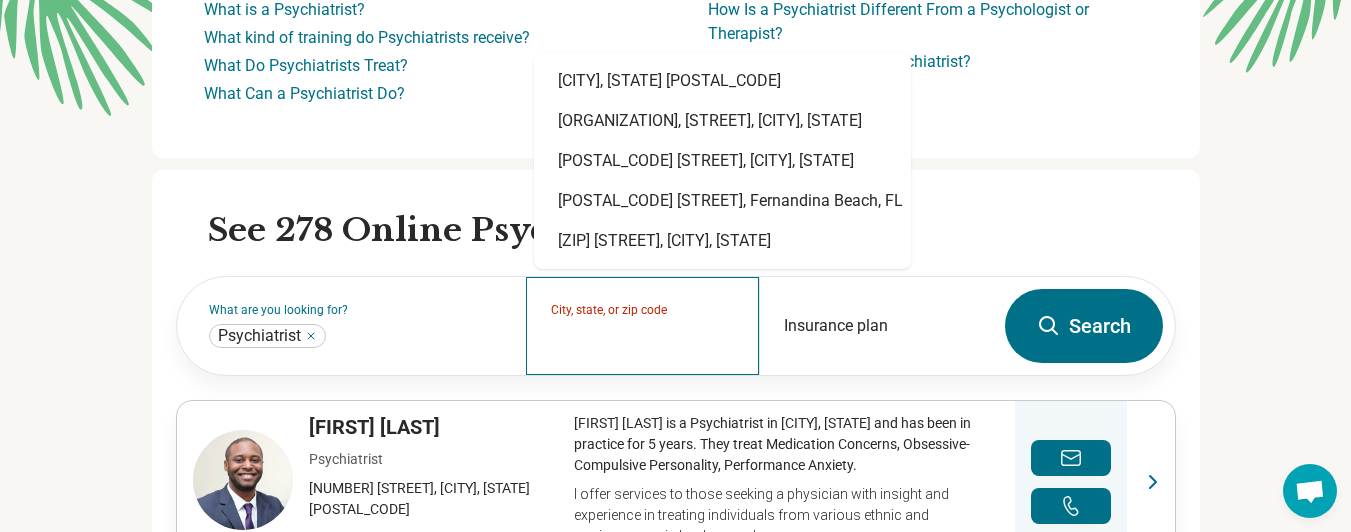 click on "City, state, or zip code" at bounding box center (642, 326) 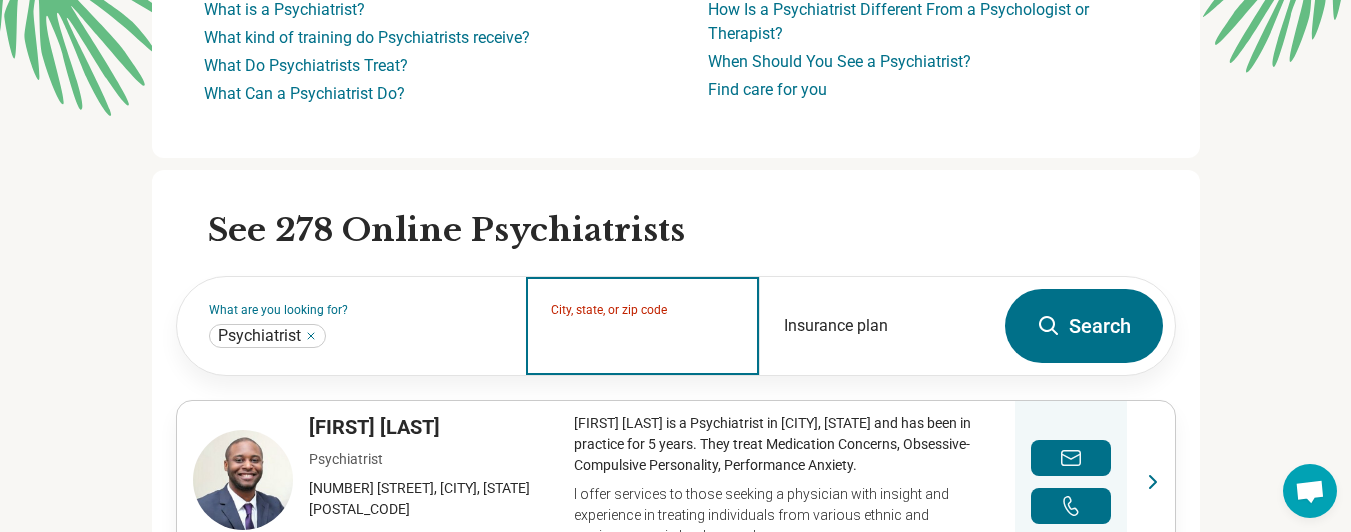 click on "City, state, or zip code" at bounding box center (643, 339) 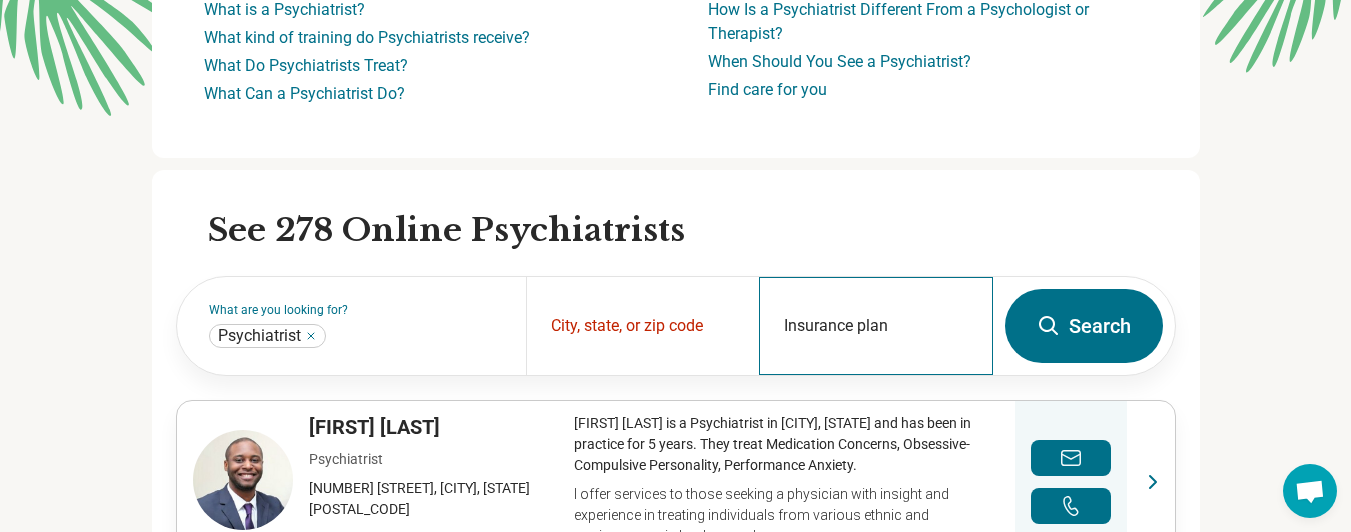 click on "Insurance plan" at bounding box center (875, 326) 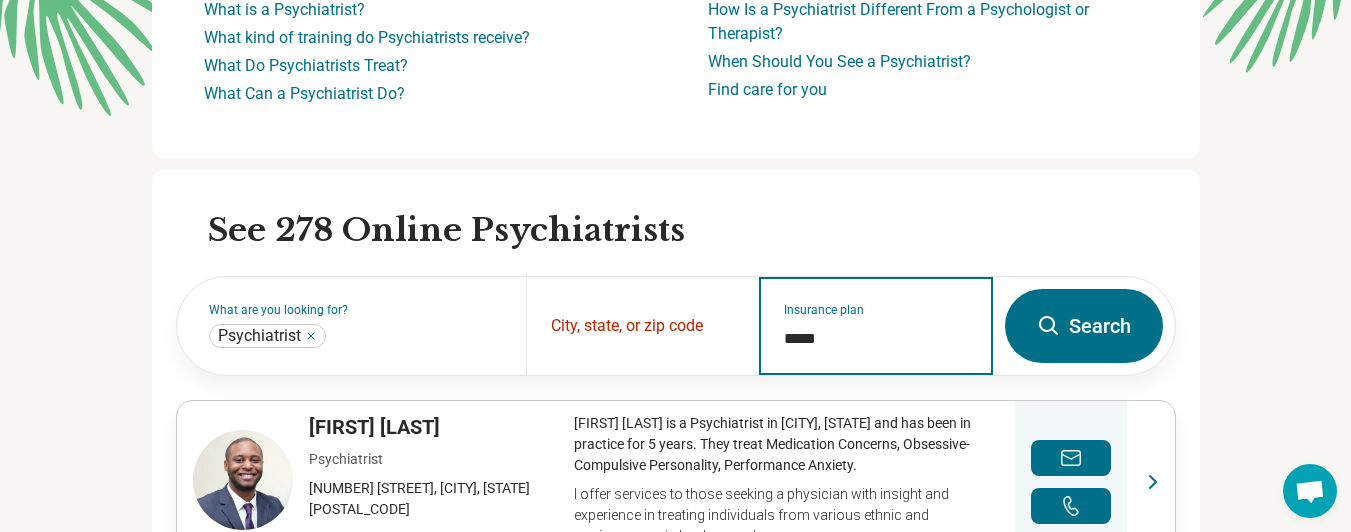 type on "*****" 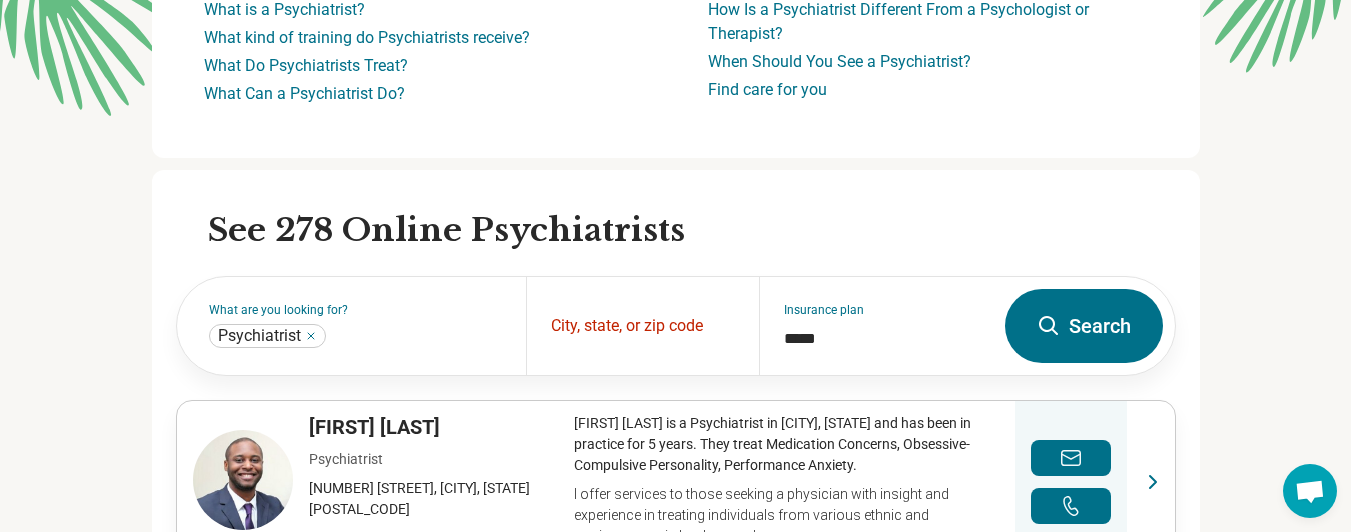type 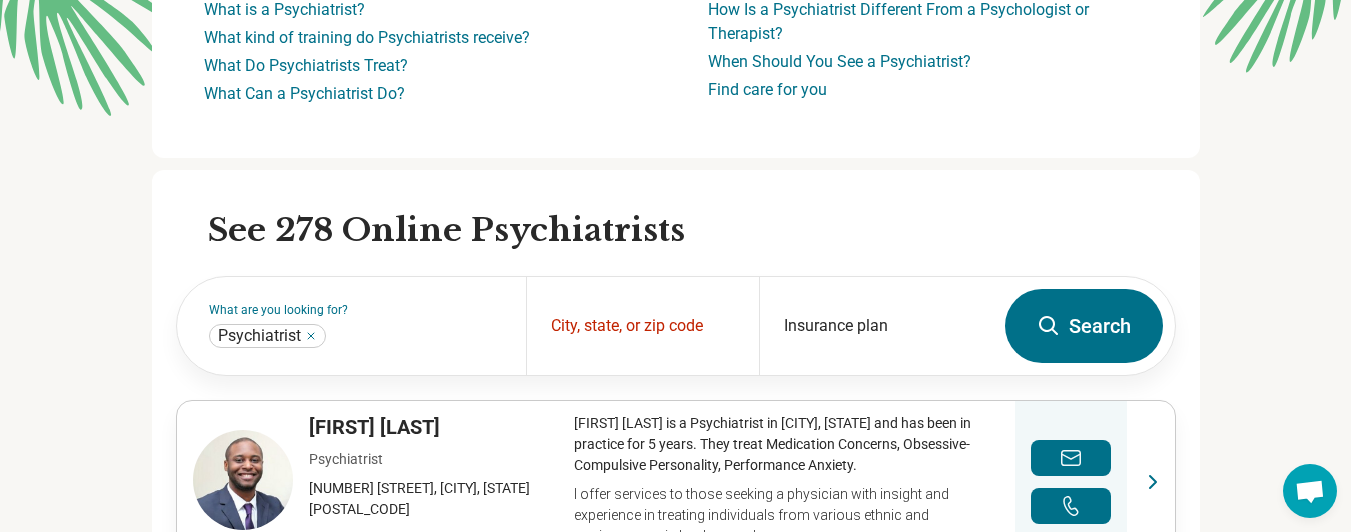 click on "Search" at bounding box center (1084, 326) 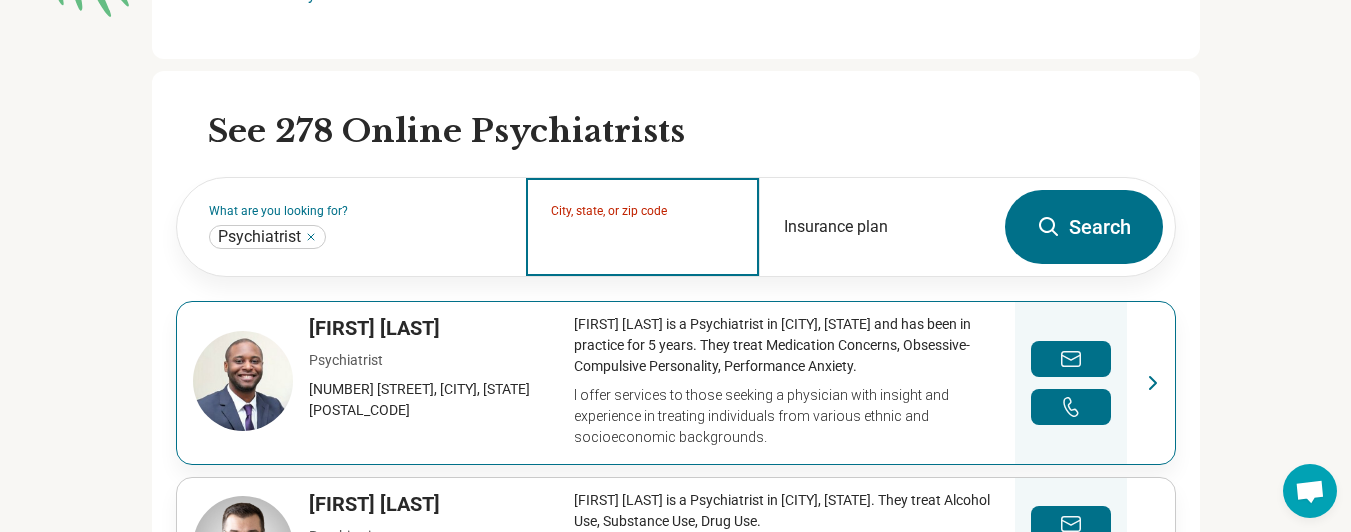 scroll, scrollTop: 500, scrollLeft: 0, axis: vertical 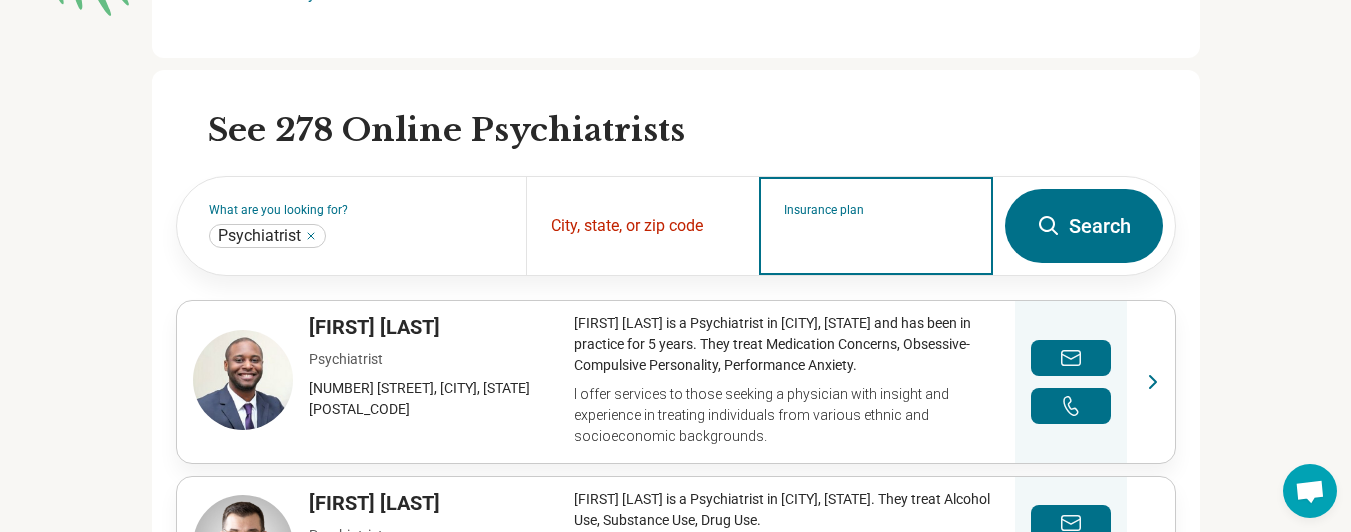 click on "Insurance plan" at bounding box center [876, 239] 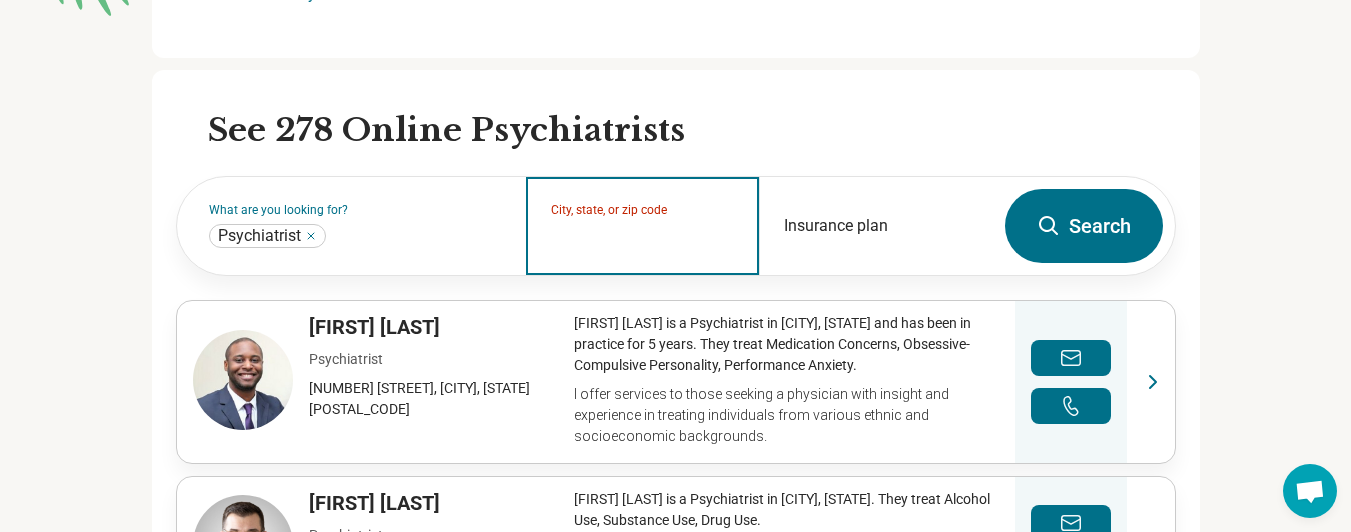 click on "City, state, or zip code" at bounding box center (643, 239) 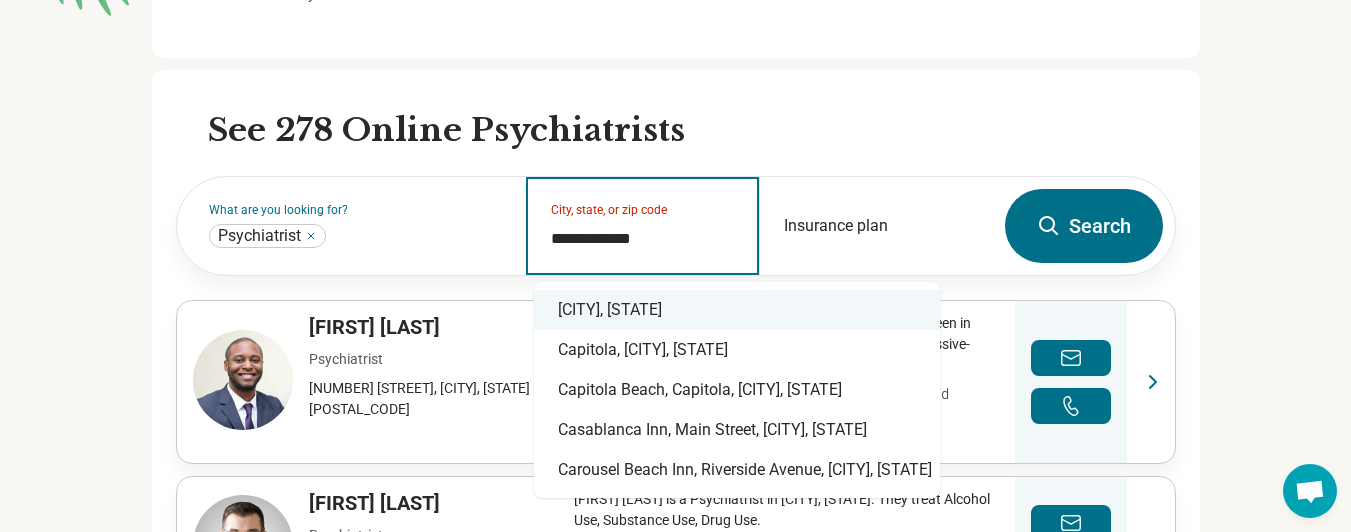 click on "[CITY], [STATE]" at bounding box center (737, 310) 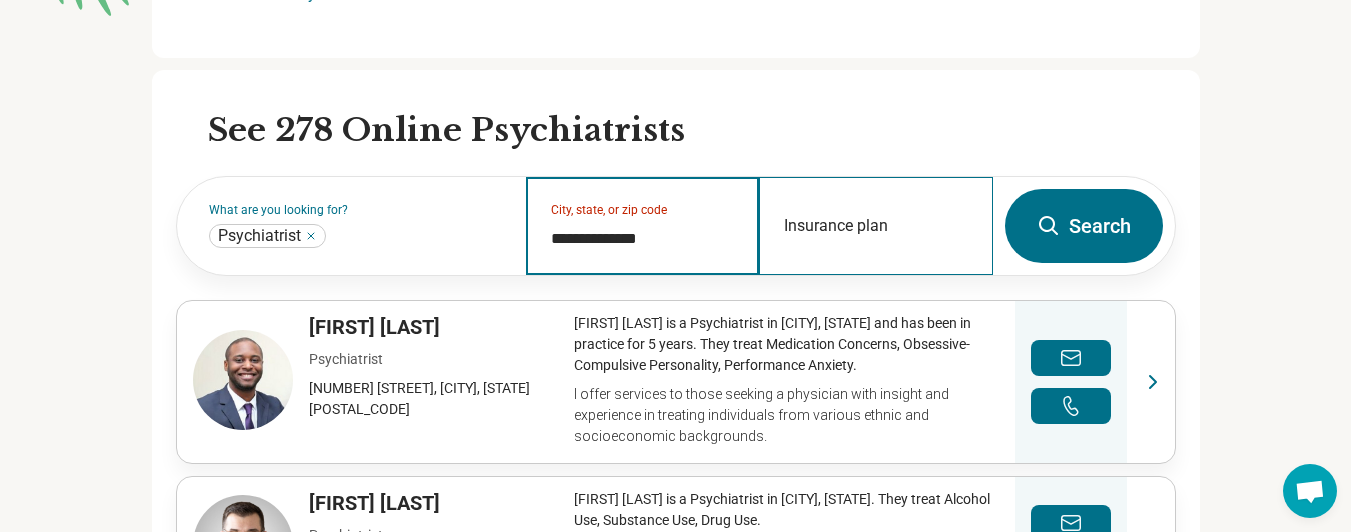 type on "**********" 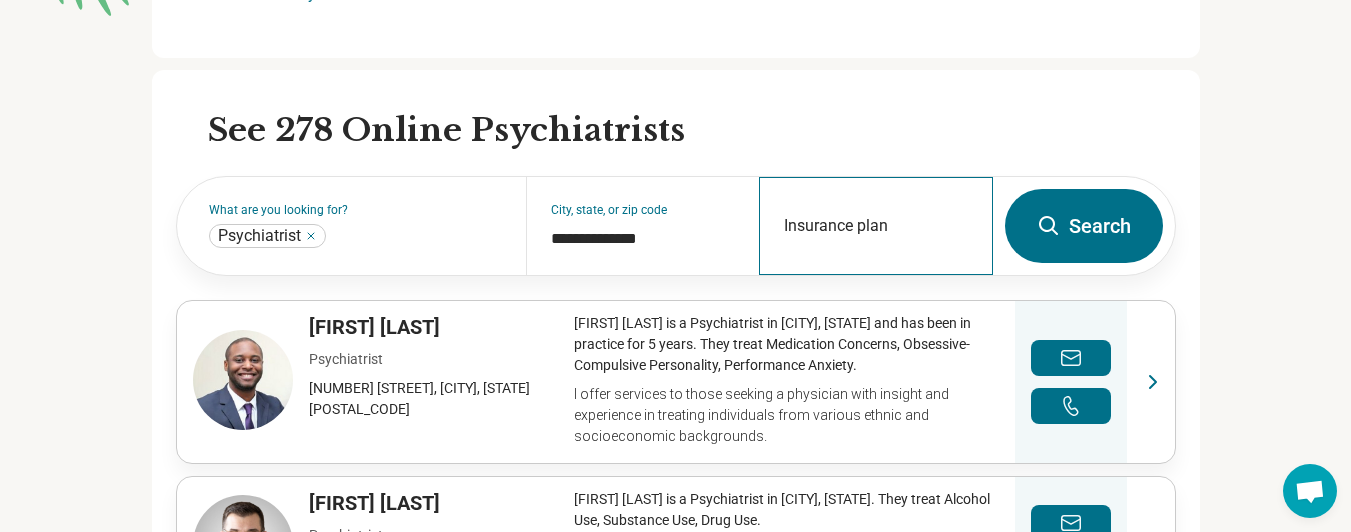 click on "Insurance plan" at bounding box center (875, 226) 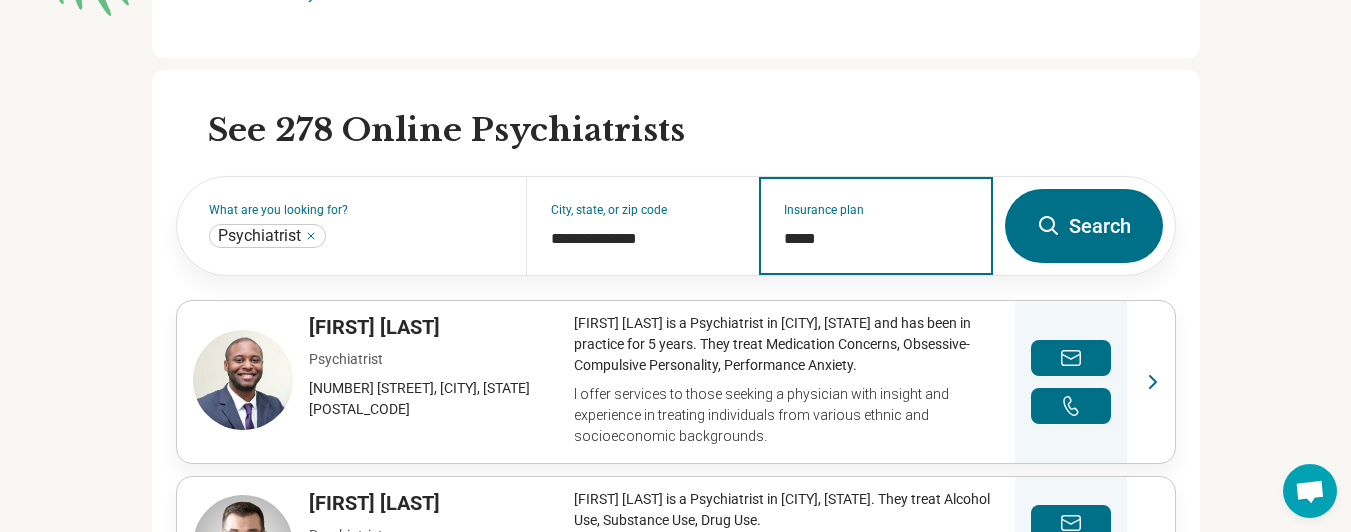 click on "*****" at bounding box center (876, 239) 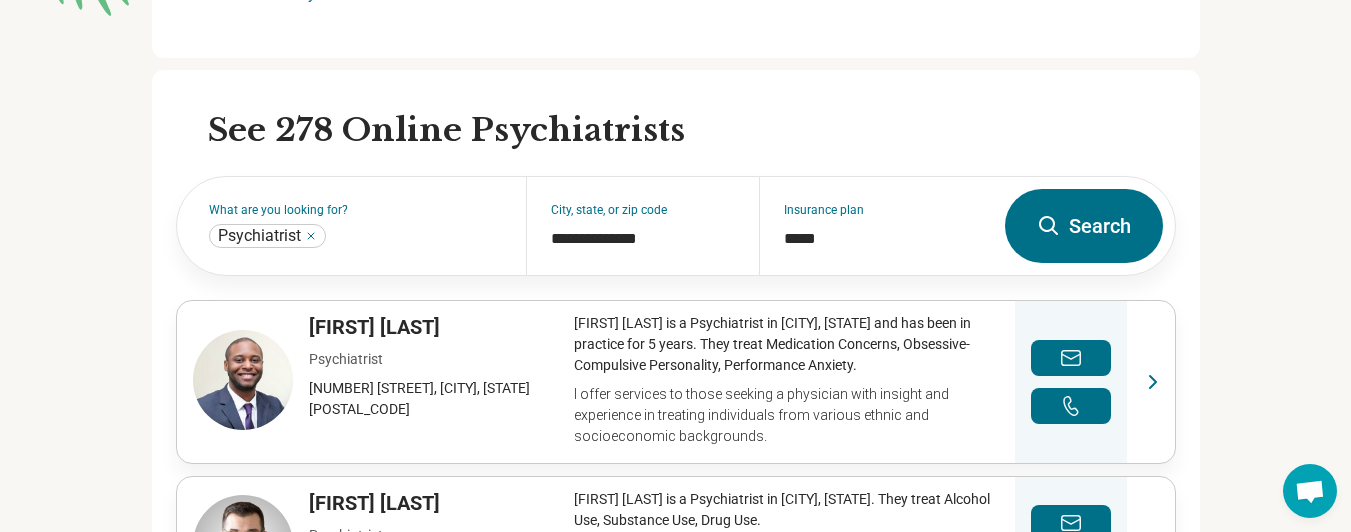 type 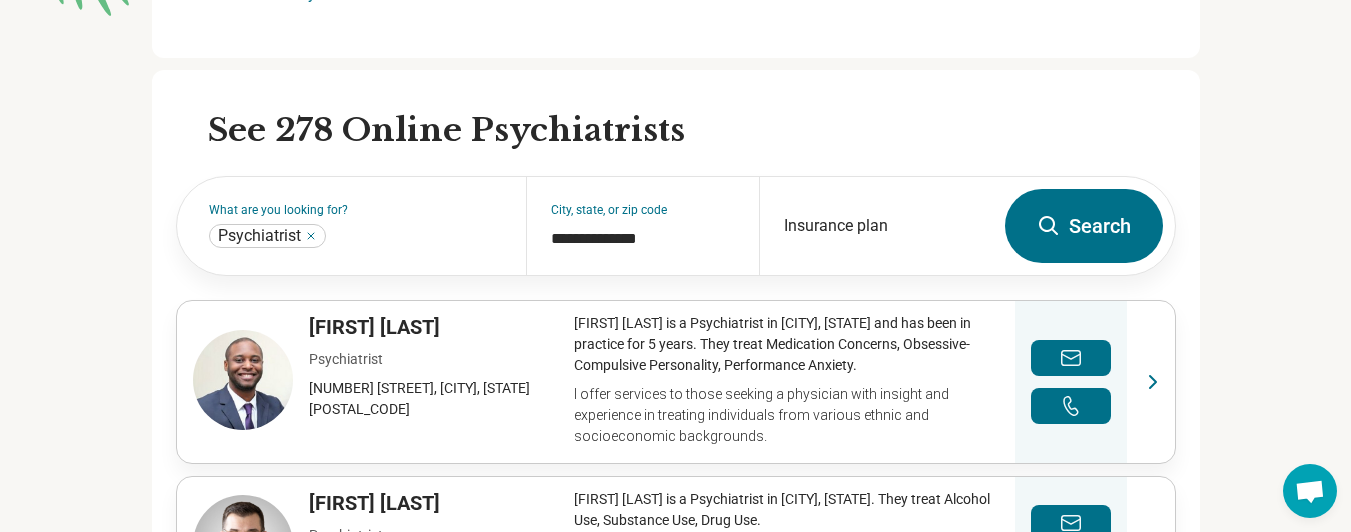 click on "Search" at bounding box center [1084, 226] 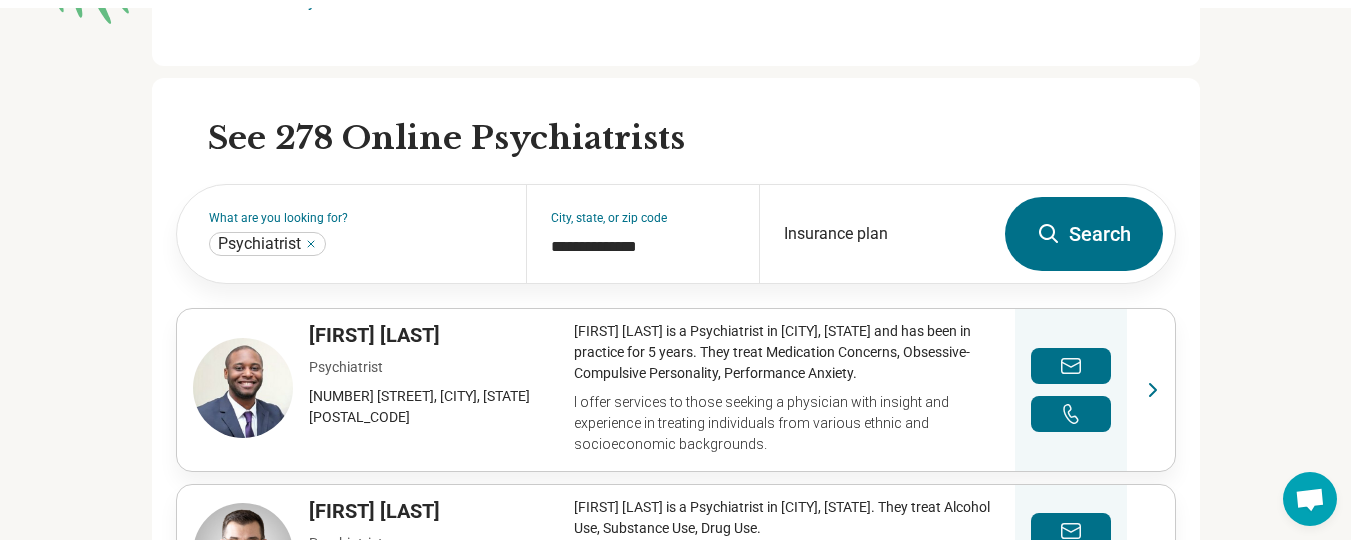 scroll, scrollTop: 0, scrollLeft: 0, axis: both 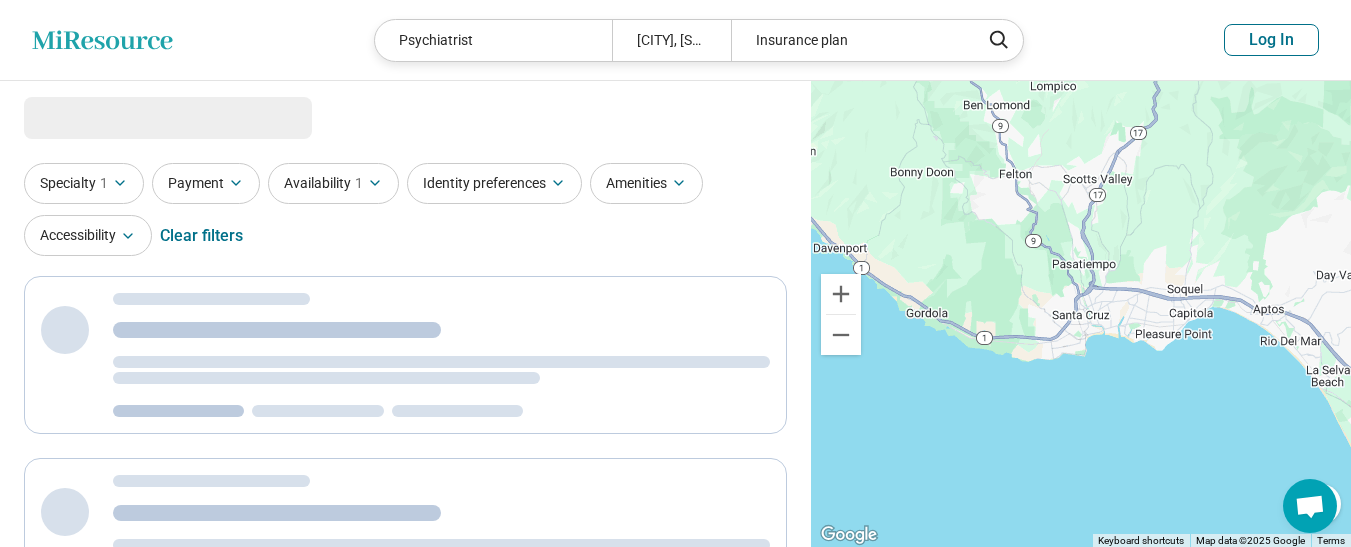 select on "***" 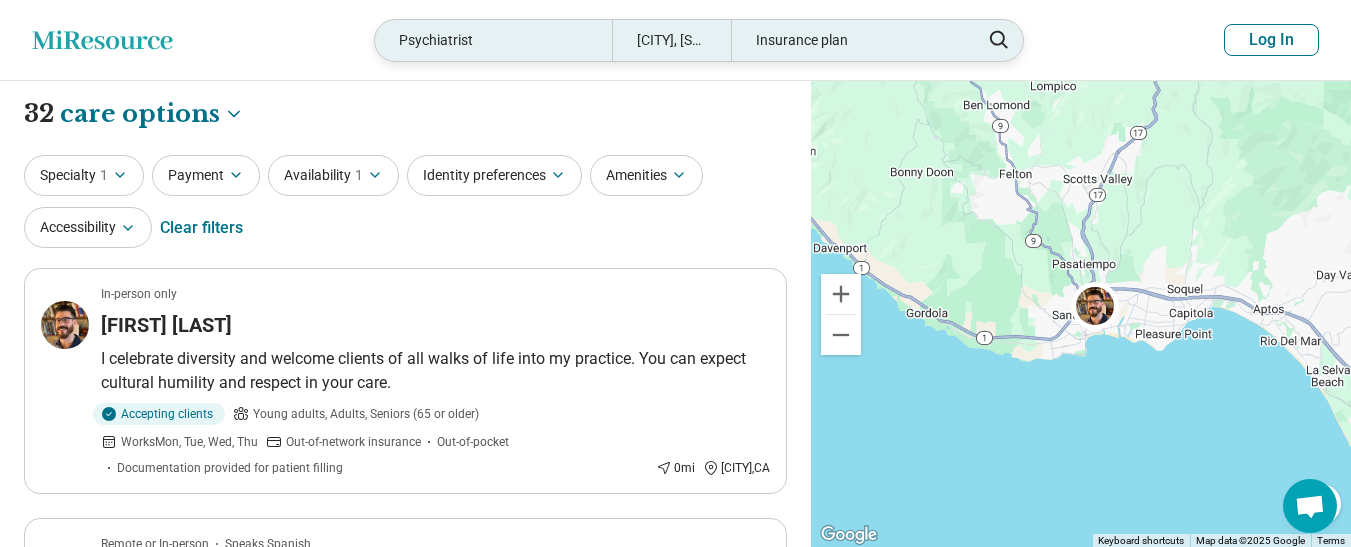 click on "Insurance plan" at bounding box center (849, 40) 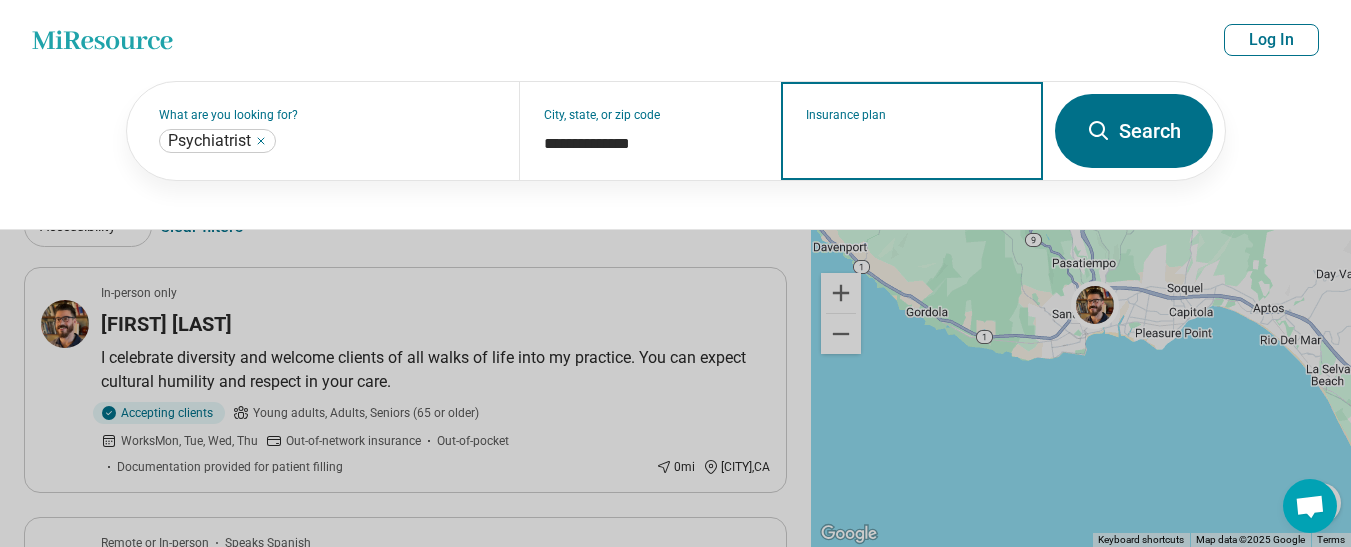 click on "Insurance plan" at bounding box center [912, 144] 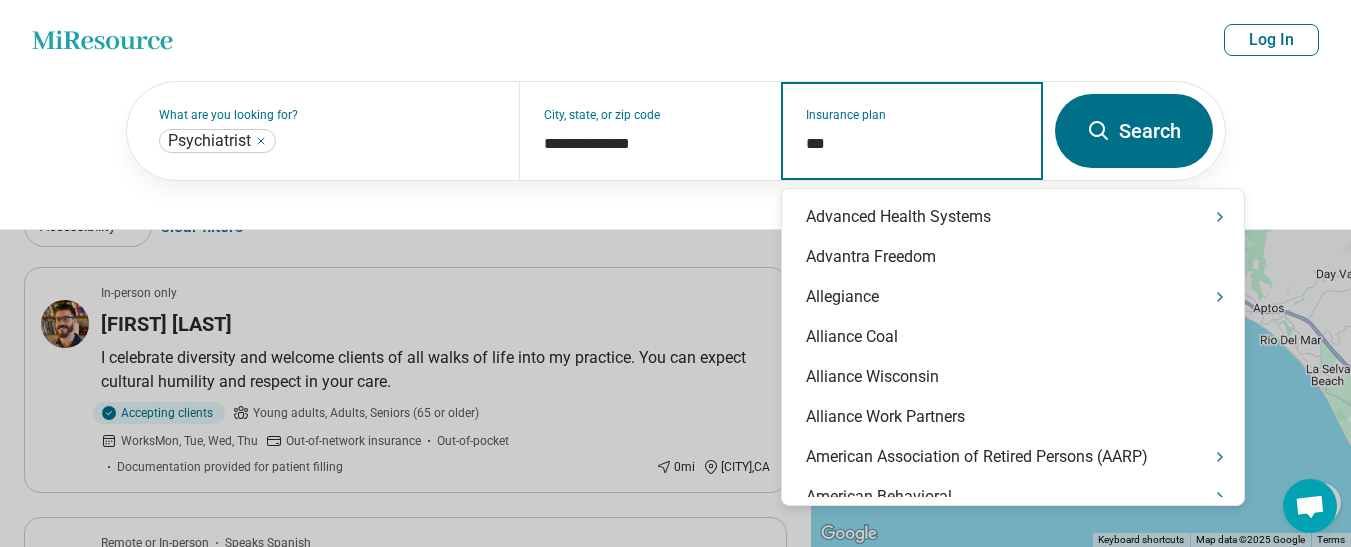 type on "****" 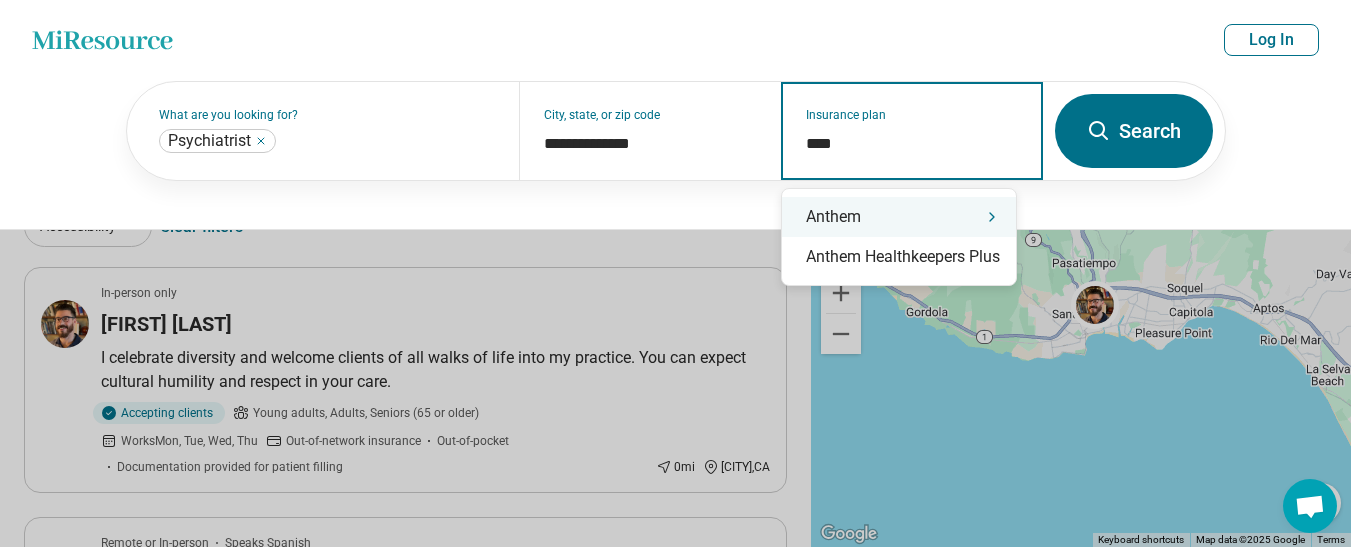 click on "Anthem" at bounding box center [899, 217] 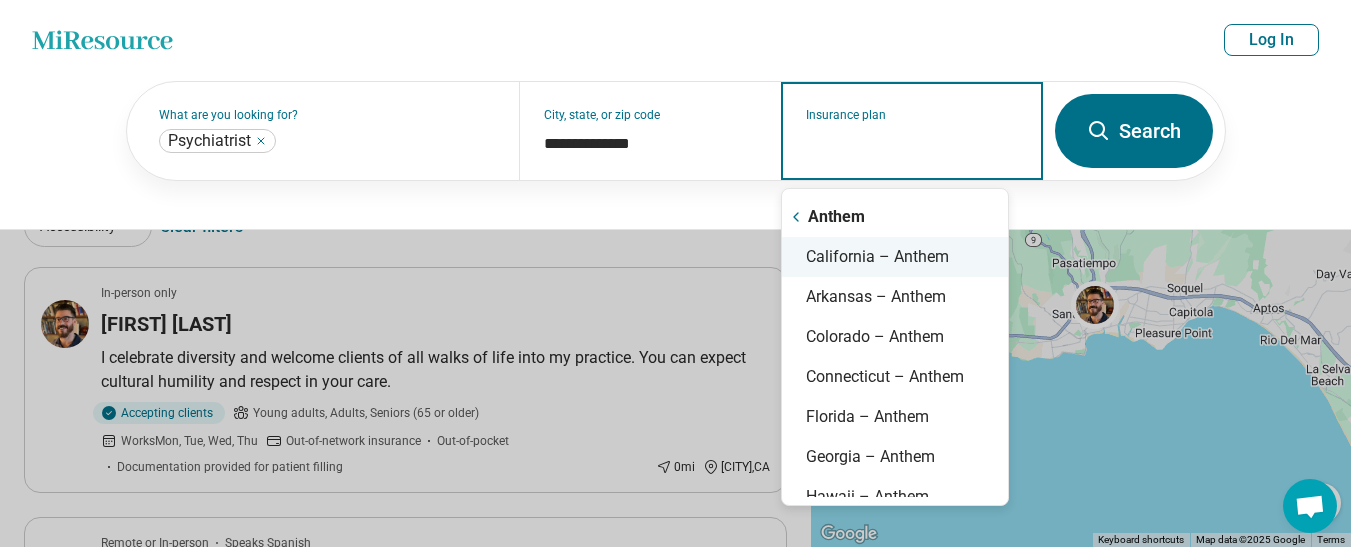 click on "California – Anthem" at bounding box center (895, 257) 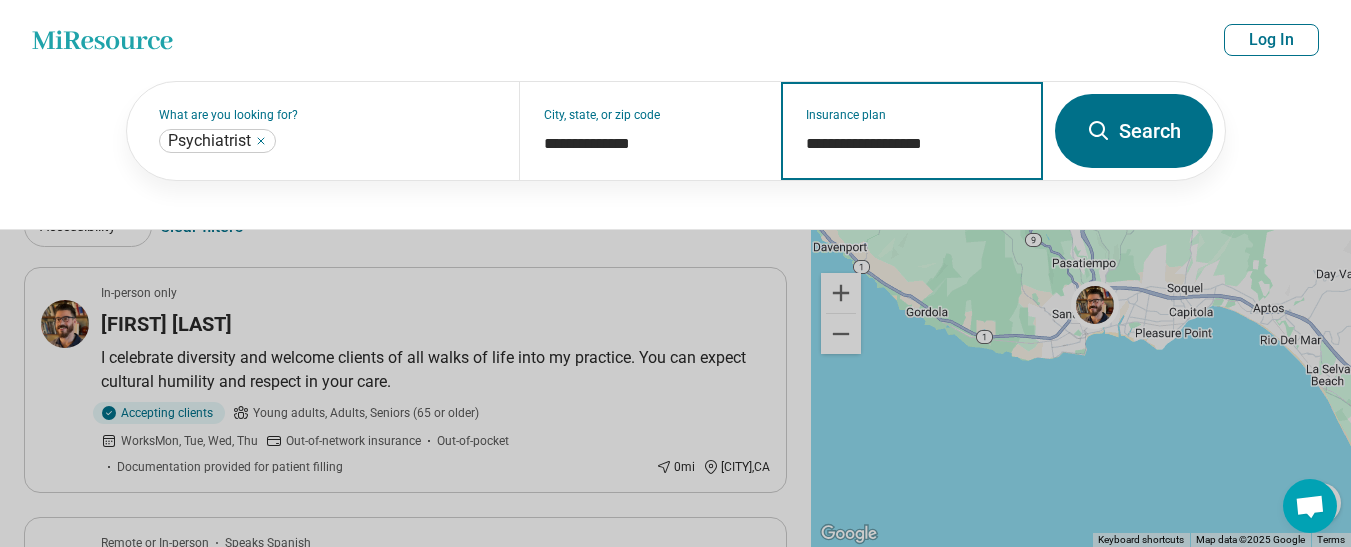 type on "**********" 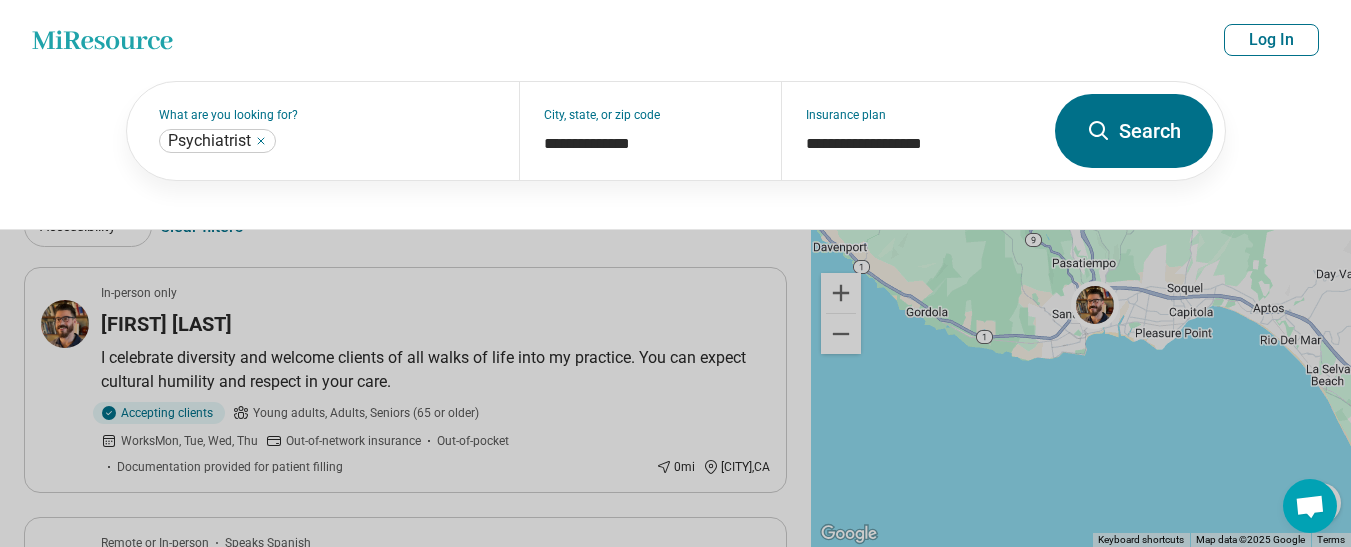 click on "Search" at bounding box center (1134, 131) 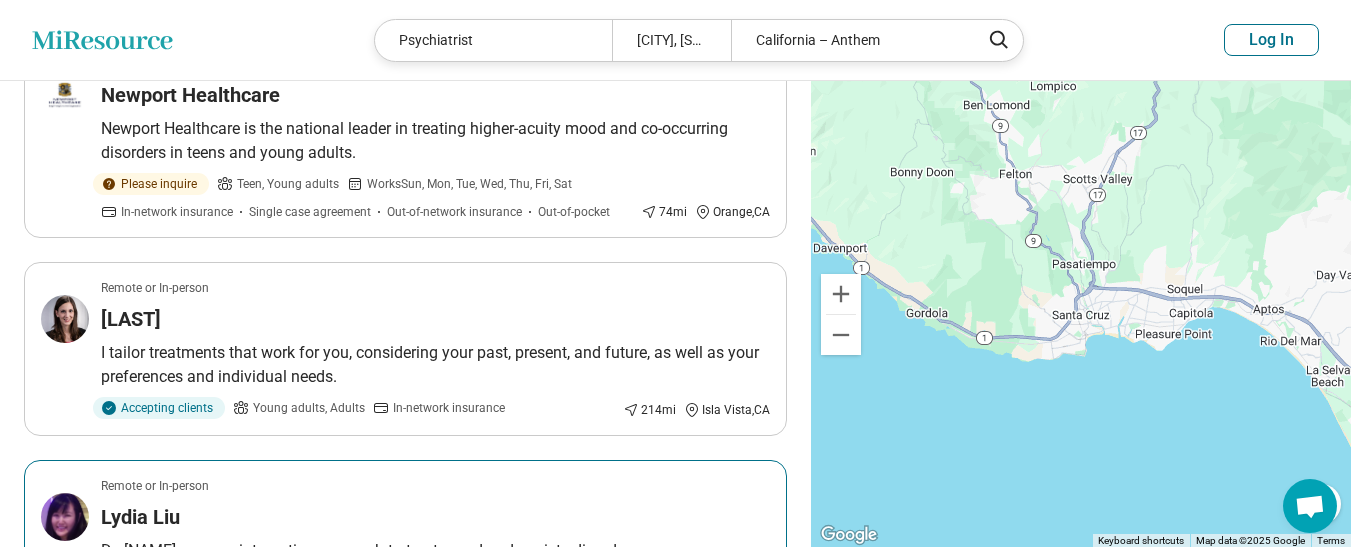 scroll, scrollTop: 700, scrollLeft: 0, axis: vertical 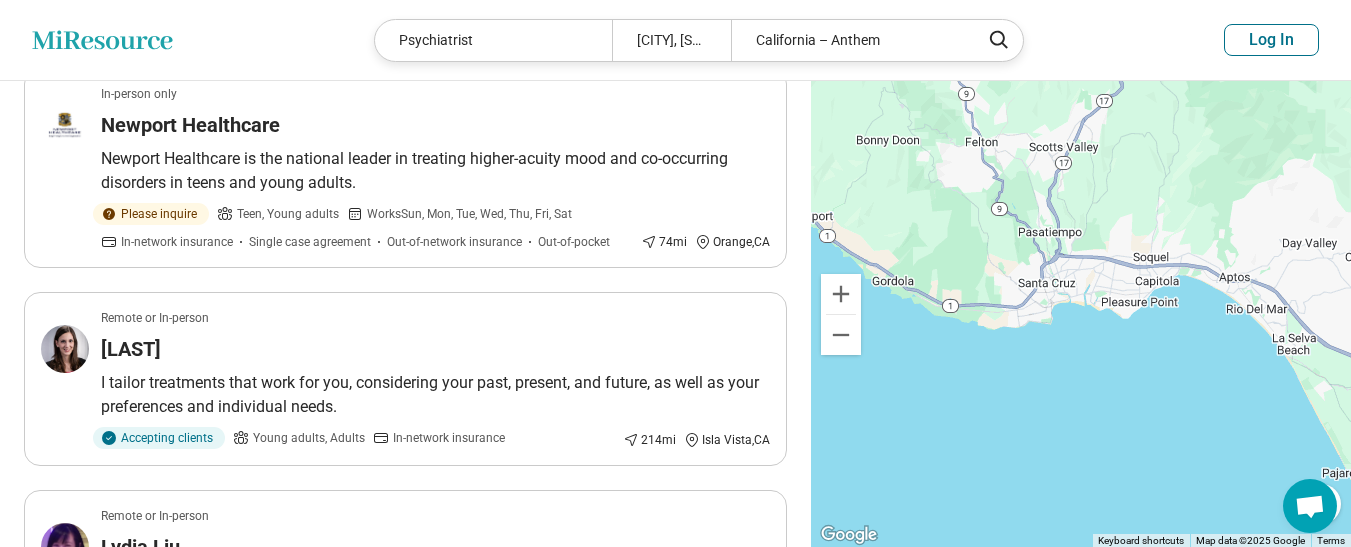 drag, startPoint x: 1272, startPoint y: 332, endPoint x: 981, endPoint y: 198, distance: 320.3701 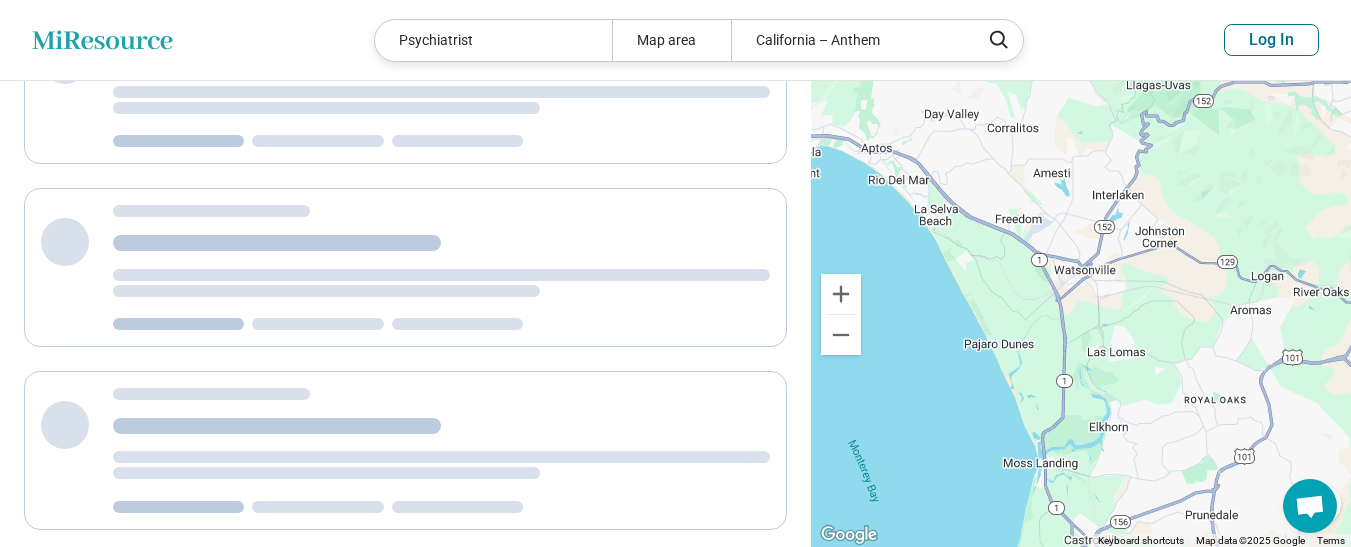 scroll, scrollTop: 40, scrollLeft: 0, axis: vertical 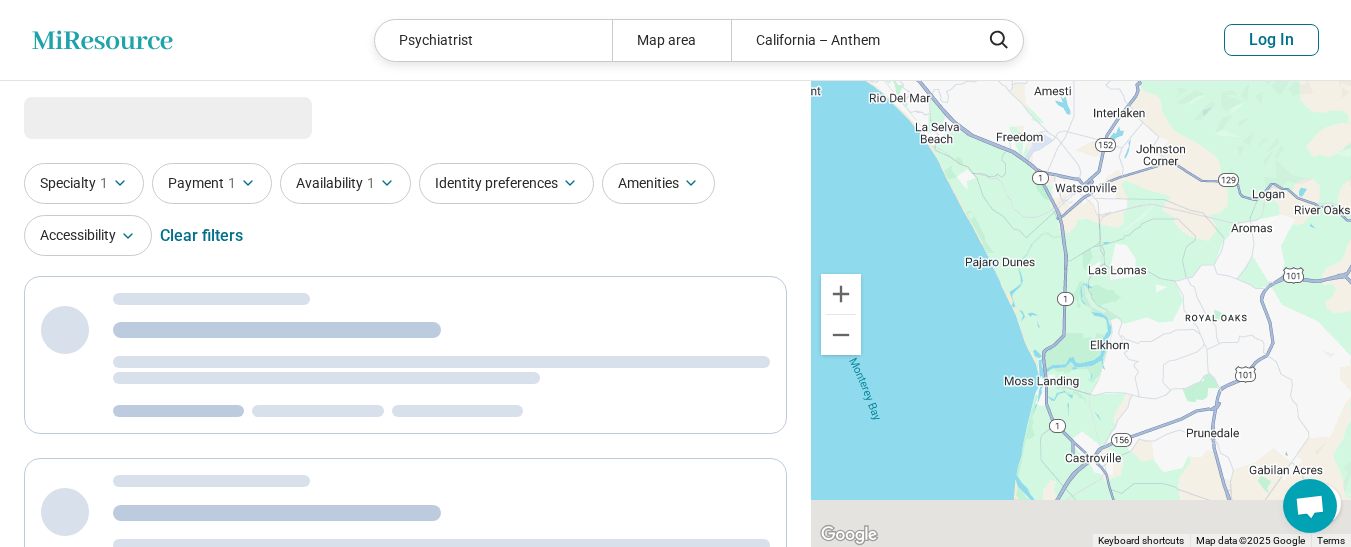 drag, startPoint x: 1128, startPoint y: 403, endPoint x: 1103, endPoint y: 209, distance: 195.60419 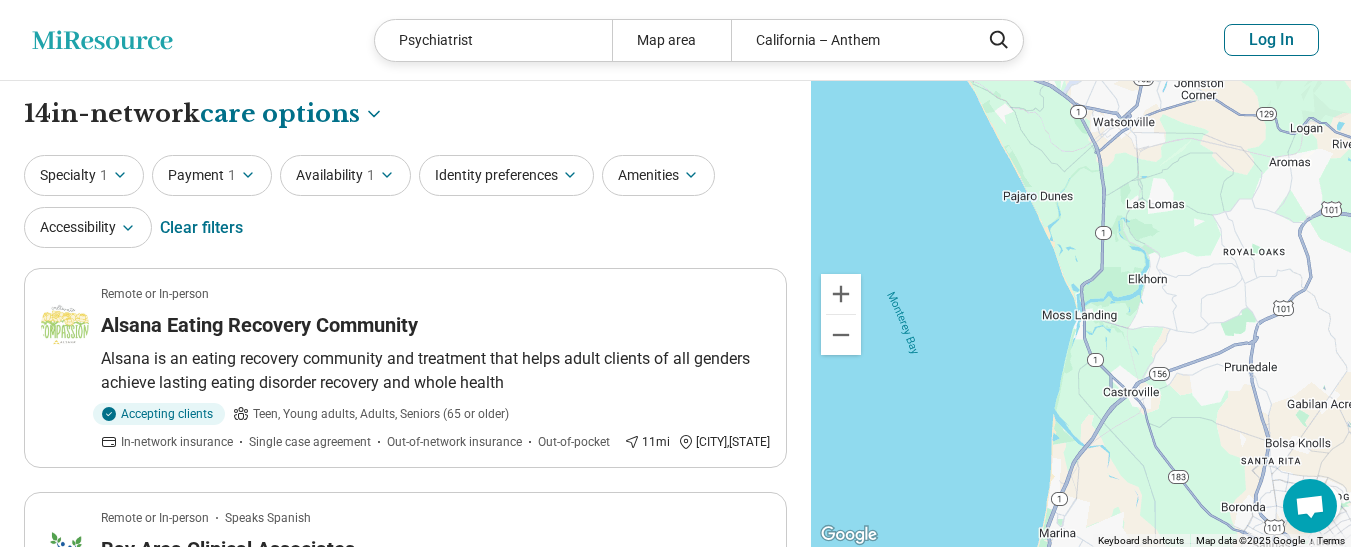 drag, startPoint x: 1020, startPoint y: 250, endPoint x: 1161, endPoint y: 594, distance: 371.77548 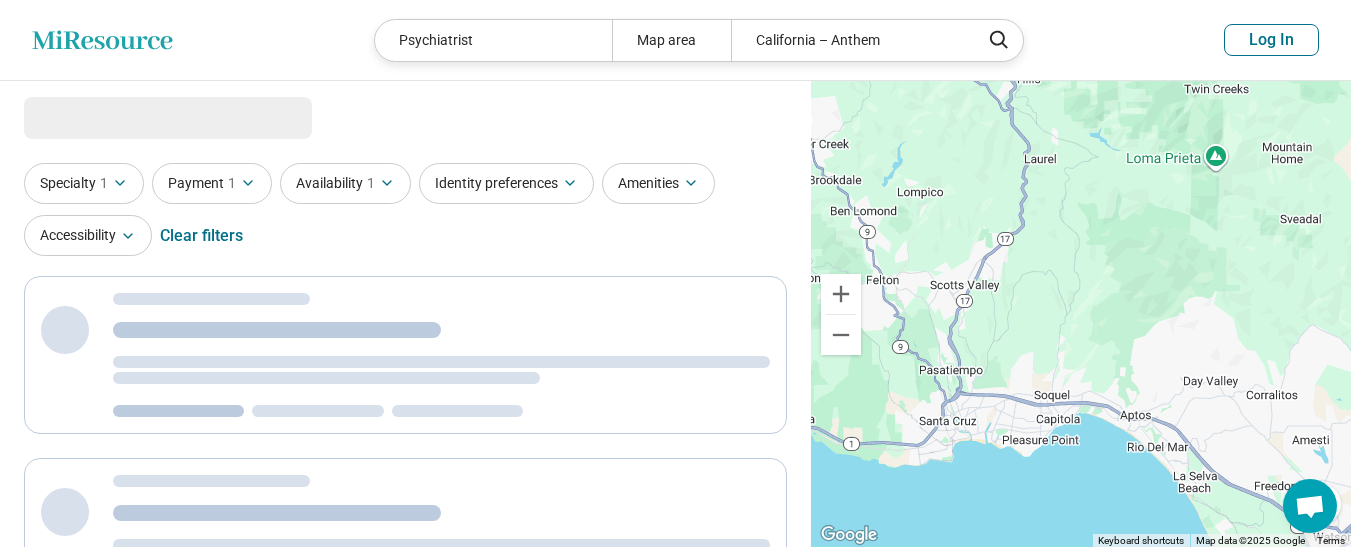 drag, startPoint x: 1200, startPoint y: 229, endPoint x: 1300, endPoint y: 594, distance: 378.45078 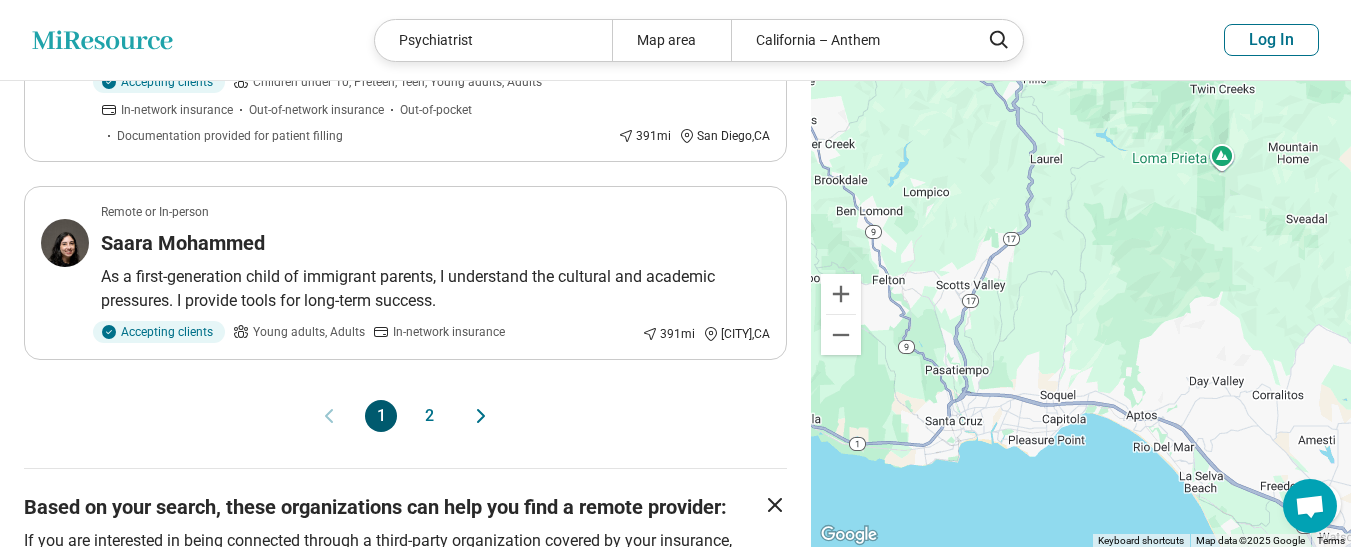 scroll, scrollTop: 2200, scrollLeft: 0, axis: vertical 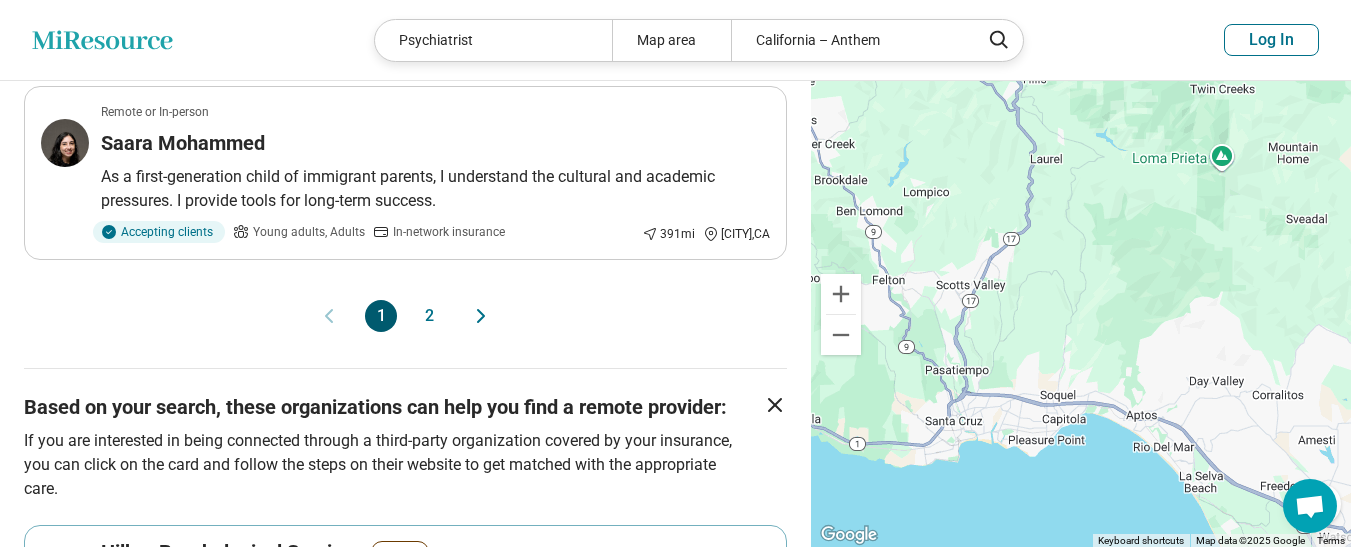 click on "2" at bounding box center (429, 316) 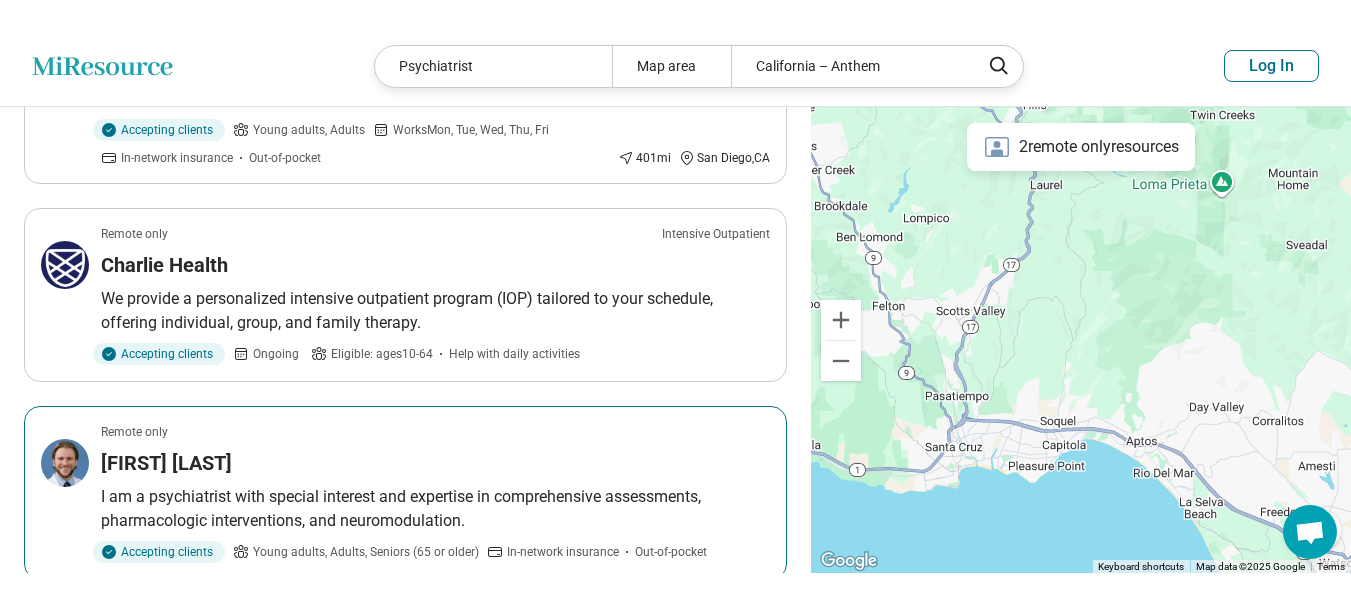 scroll, scrollTop: 0, scrollLeft: 0, axis: both 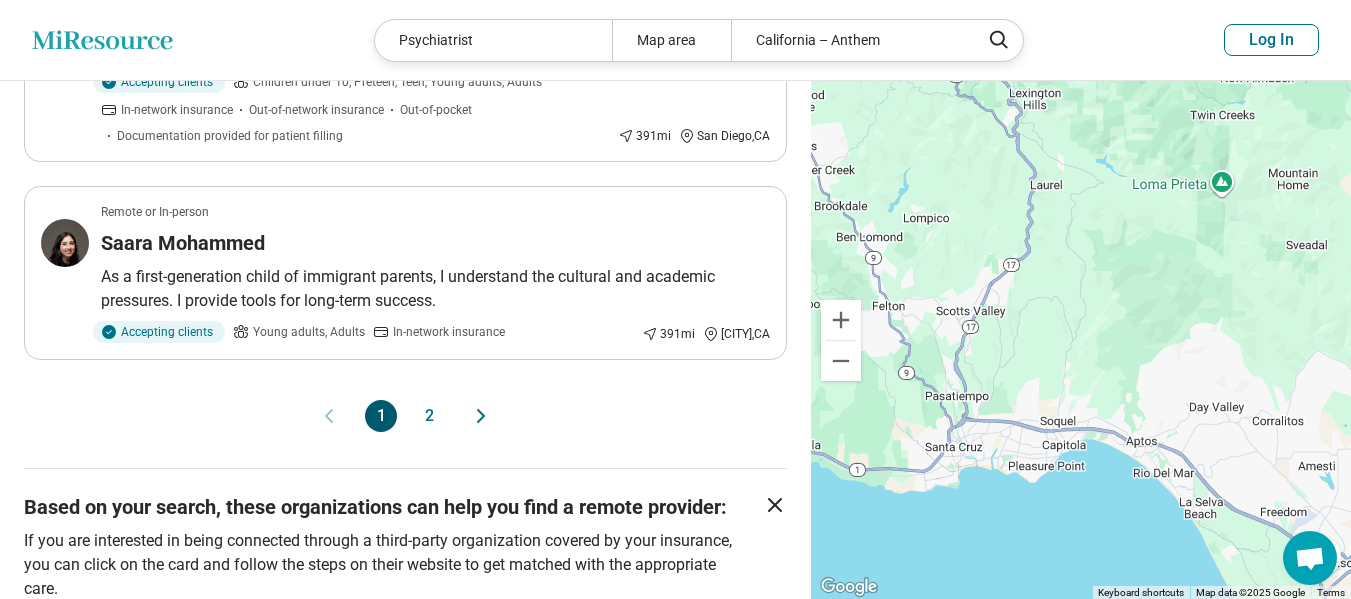 click on "2" at bounding box center [429, 416] 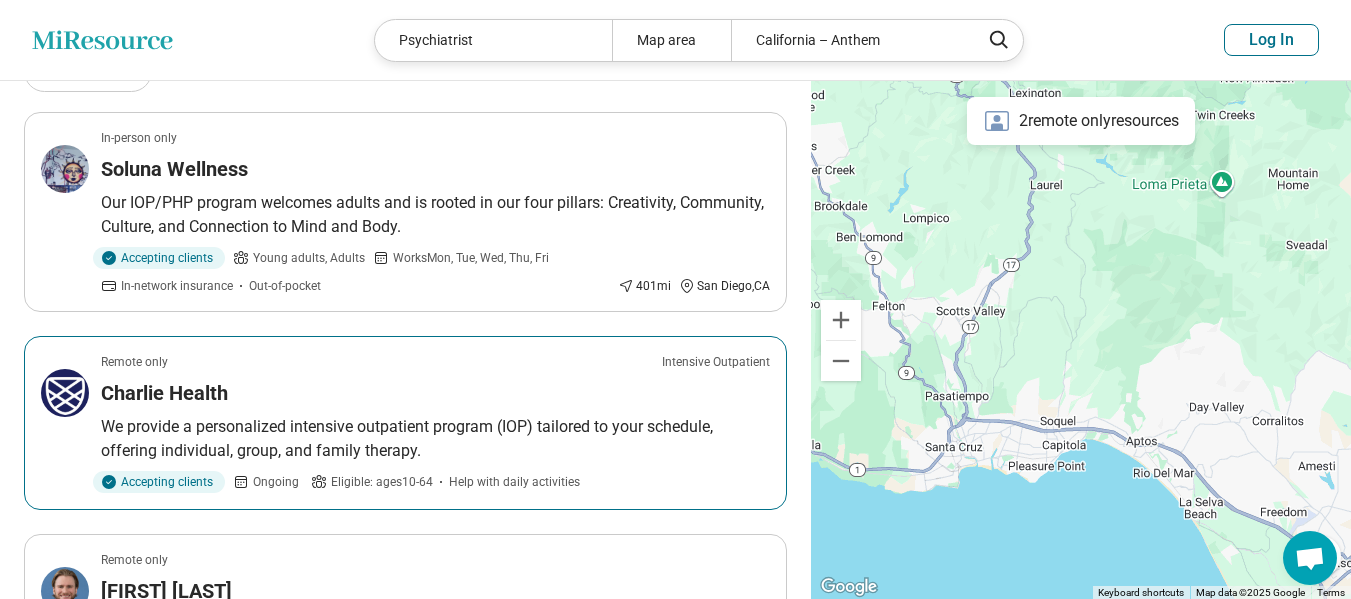 scroll, scrollTop: 0, scrollLeft: 0, axis: both 